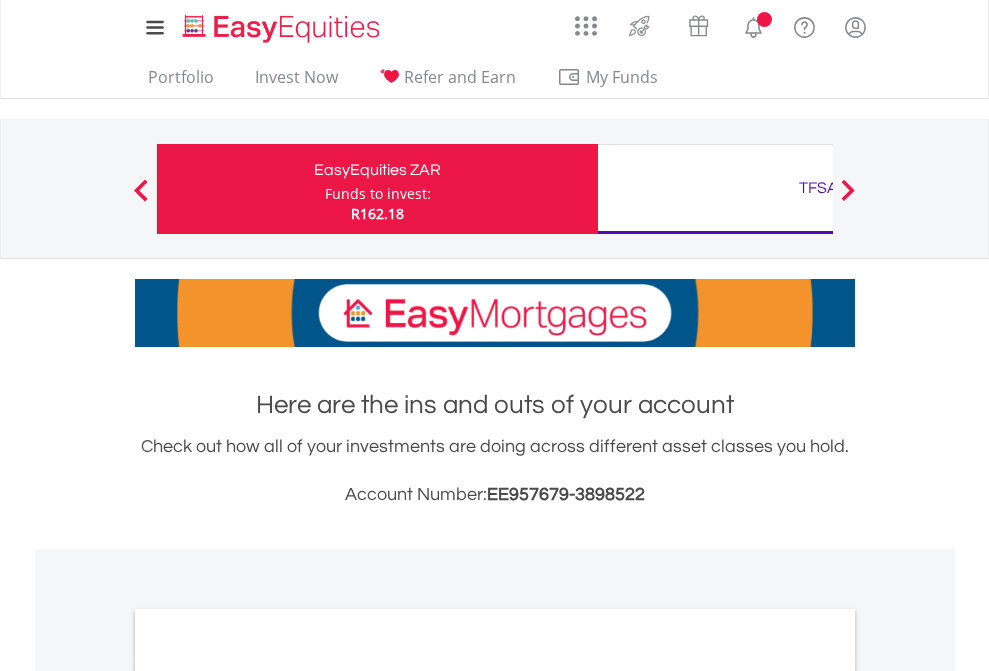 scroll, scrollTop: 0, scrollLeft: 0, axis: both 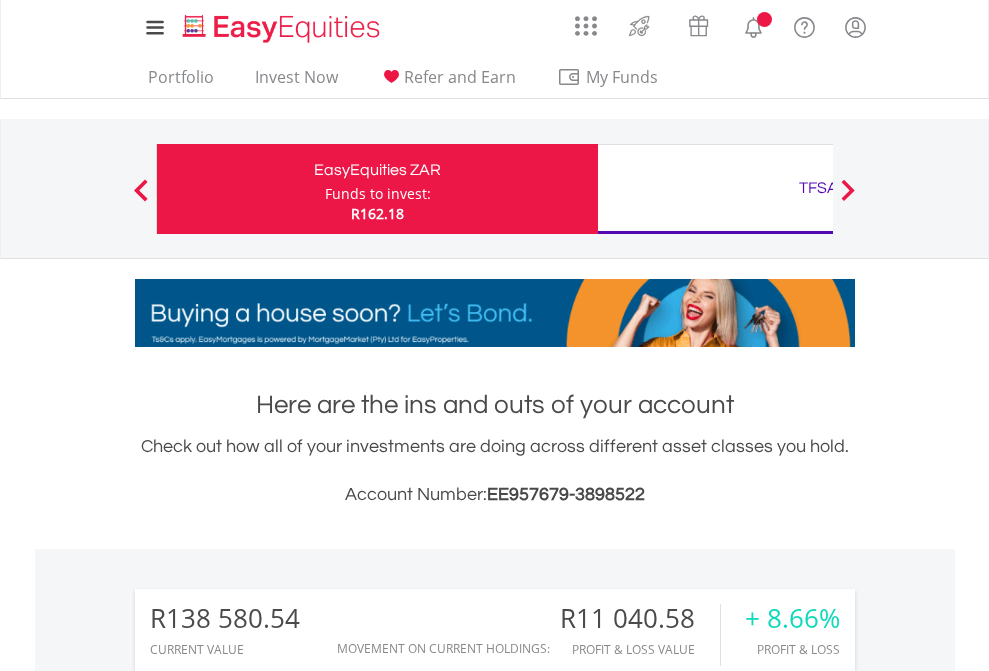 click on "Funds to invest:" at bounding box center [378, 194] 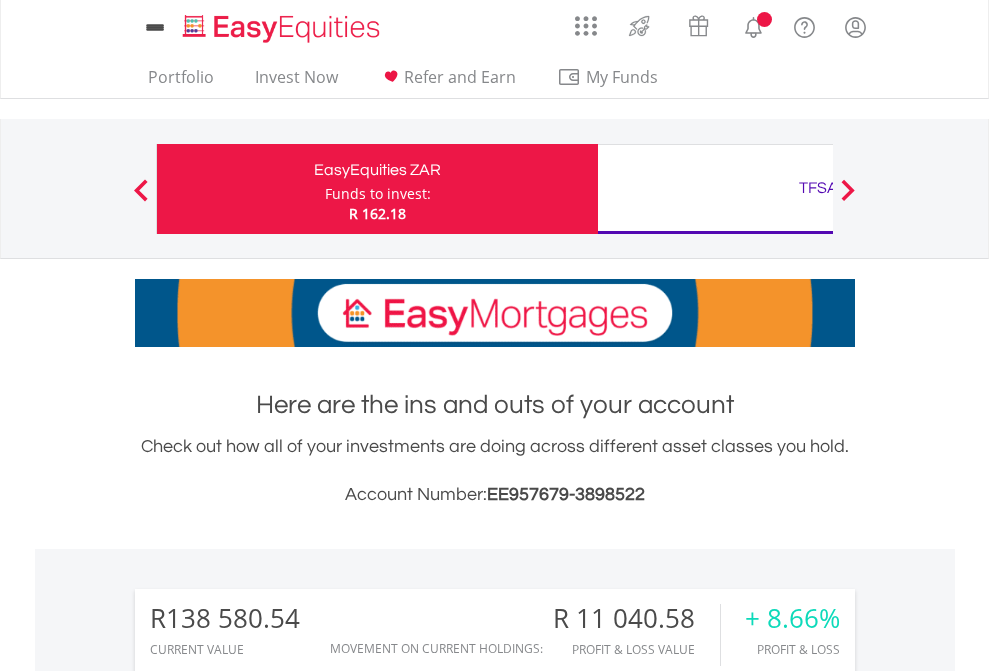 scroll, scrollTop: 0, scrollLeft: 0, axis: both 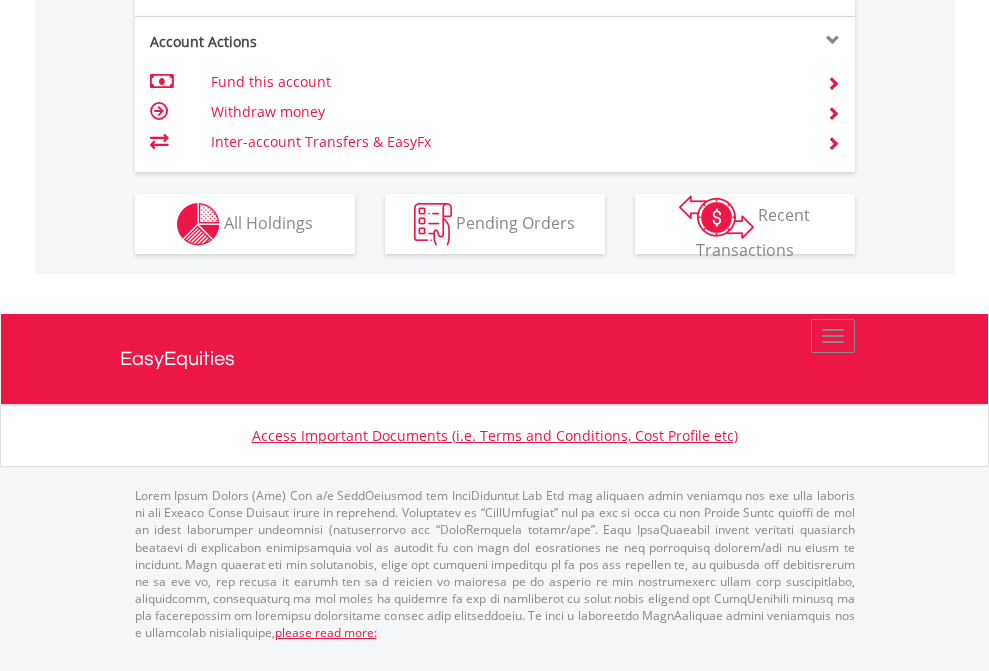 click on "Investment types" at bounding box center (706, -337) 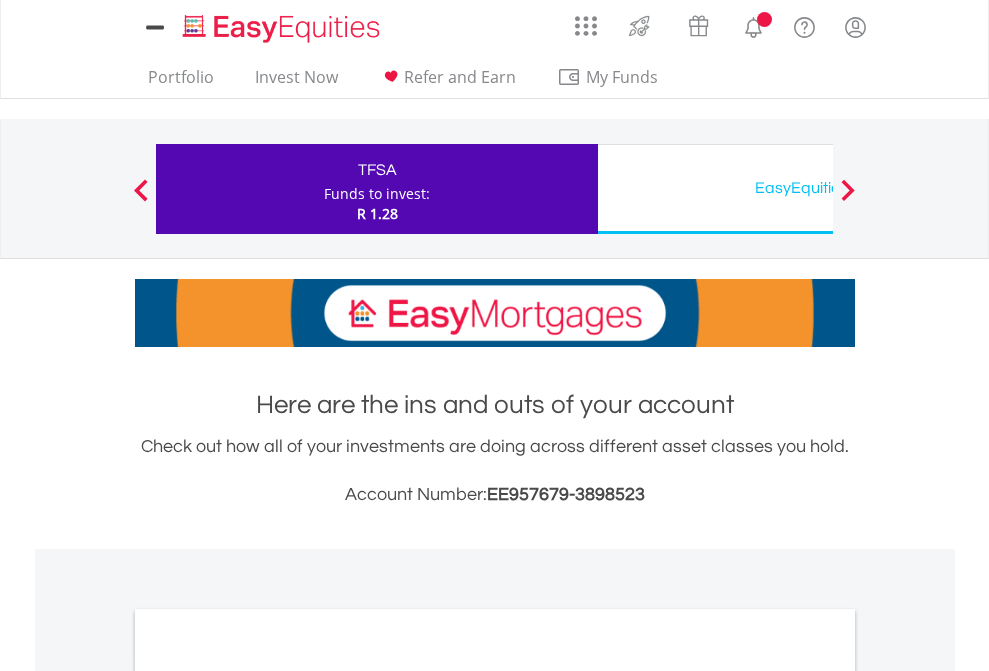 scroll, scrollTop: 0, scrollLeft: 0, axis: both 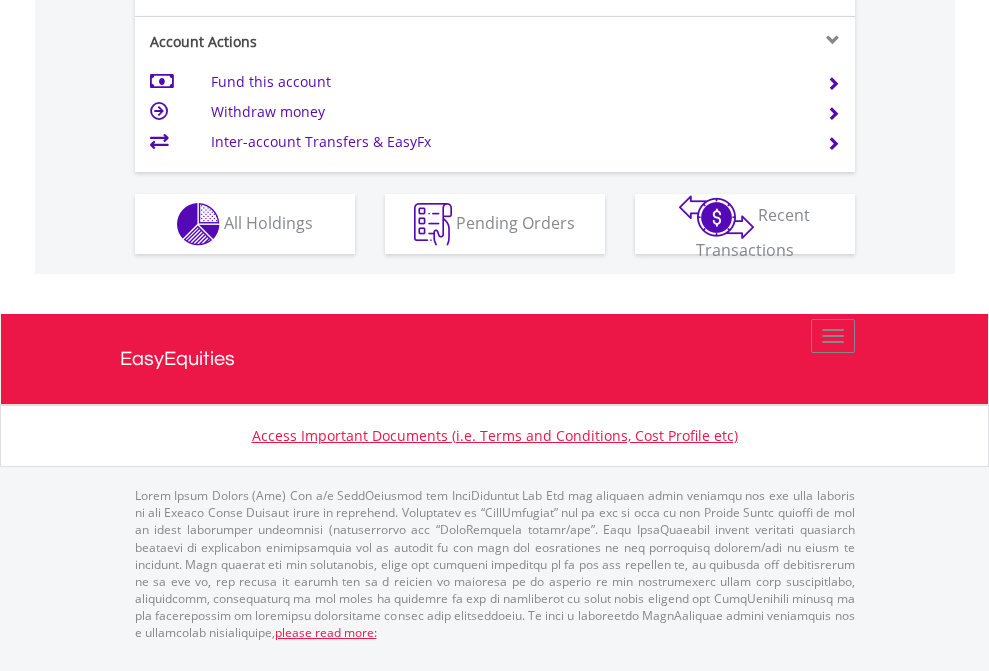 click on "Investment types" at bounding box center (706, -337) 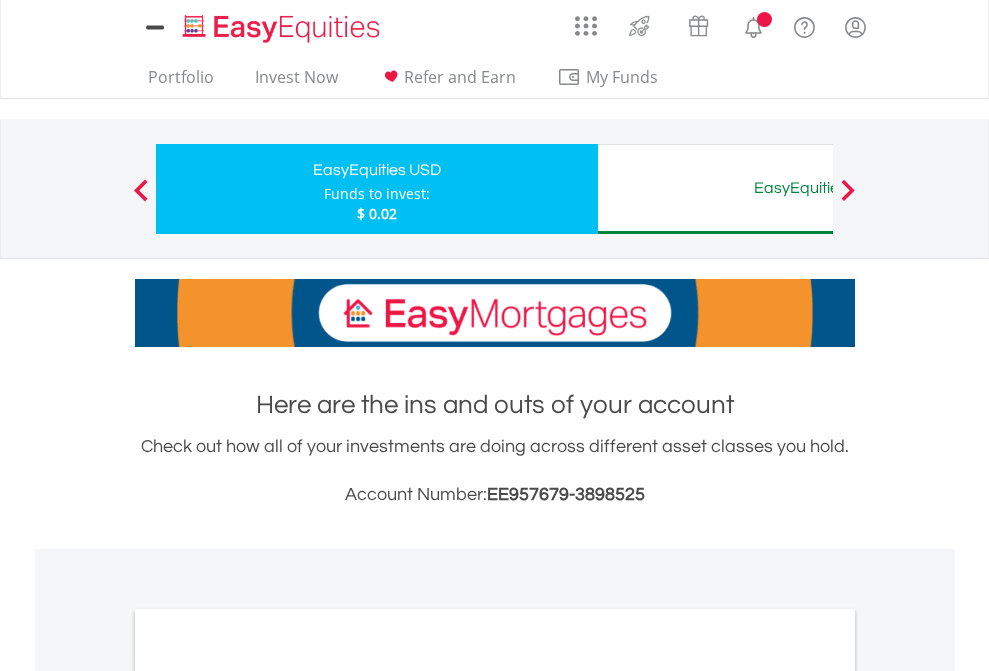 scroll, scrollTop: 0, scrollLeft: 0, axis: both 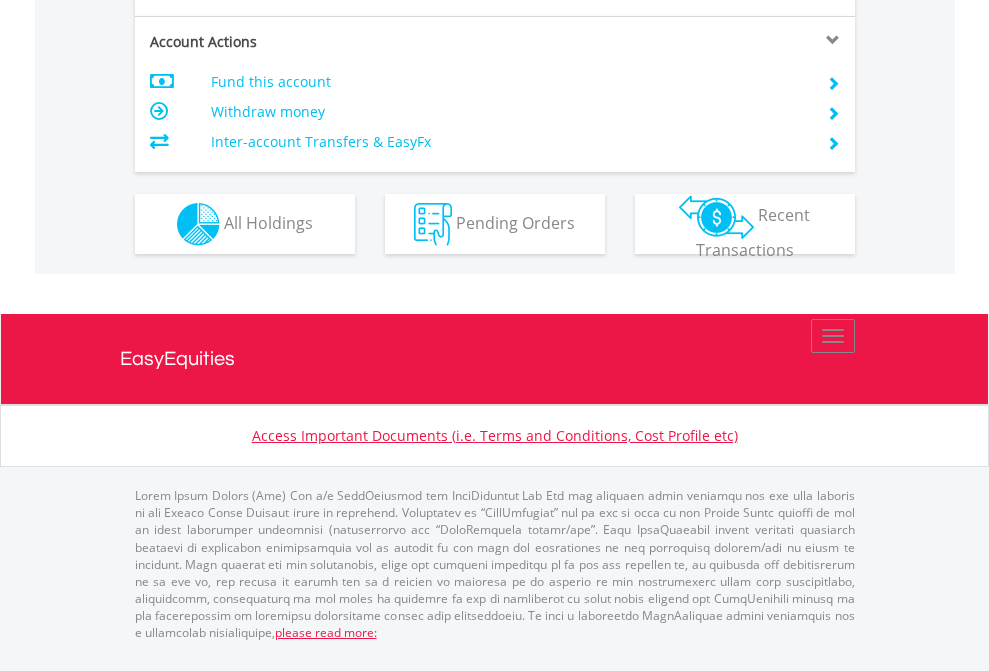 click on "Investment types" at bounding box center (706, -337) 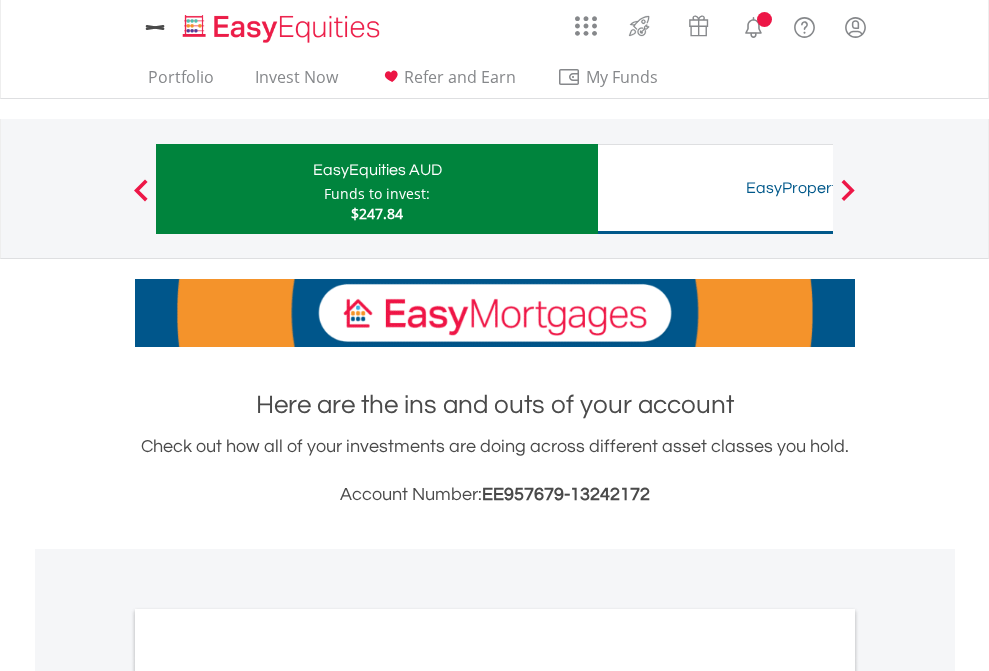scroll, scrollTop: 0, scrollLeft: 0, axis: both 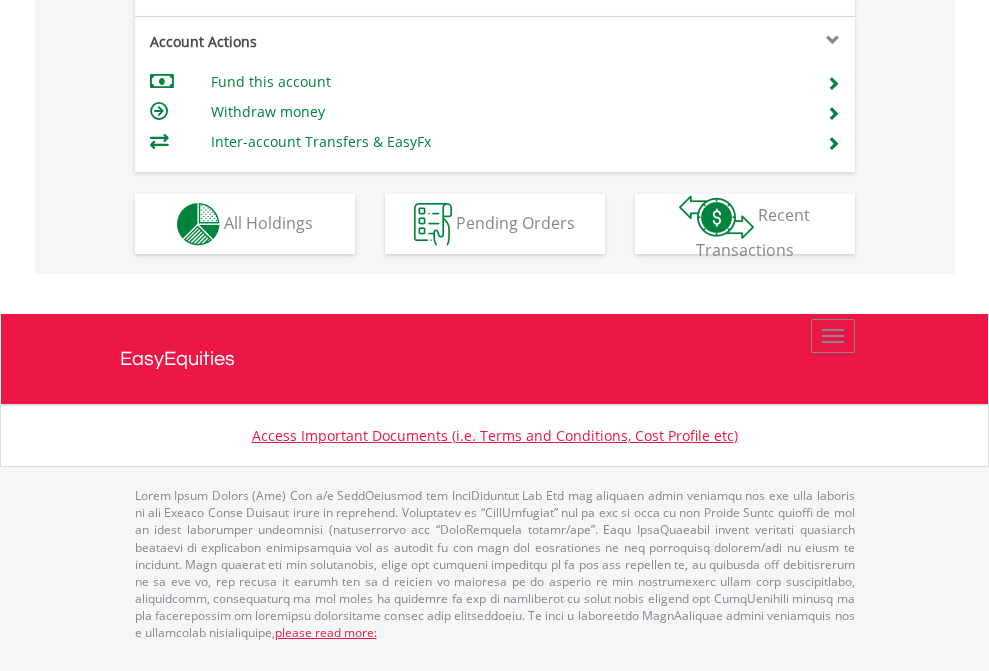 click on "Investment types" at bounding box center [706, -337] 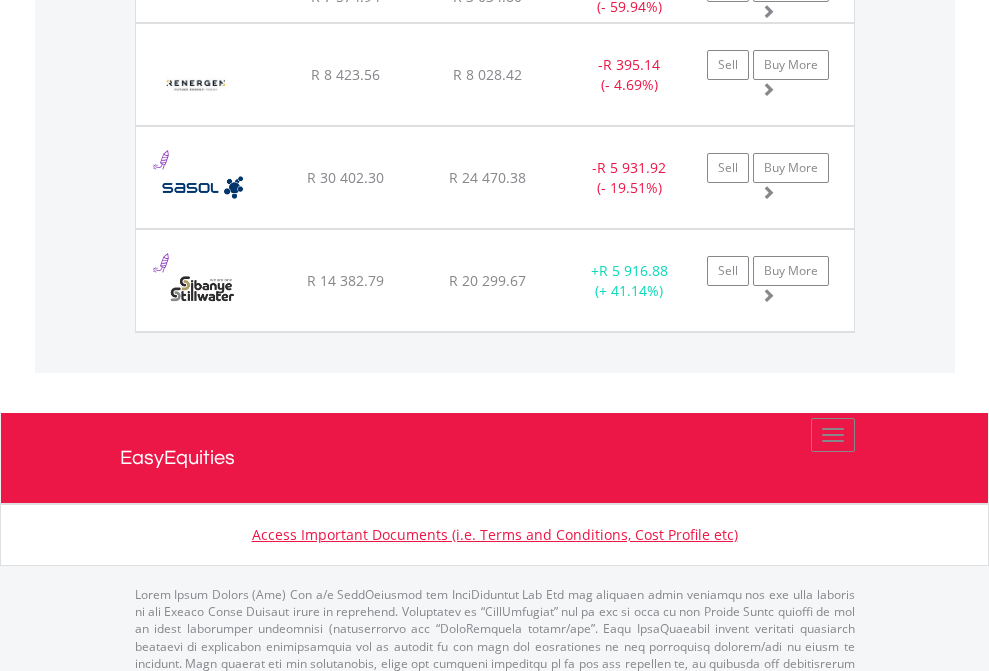 click on "TFSA" at bounding box center [818, -1745] 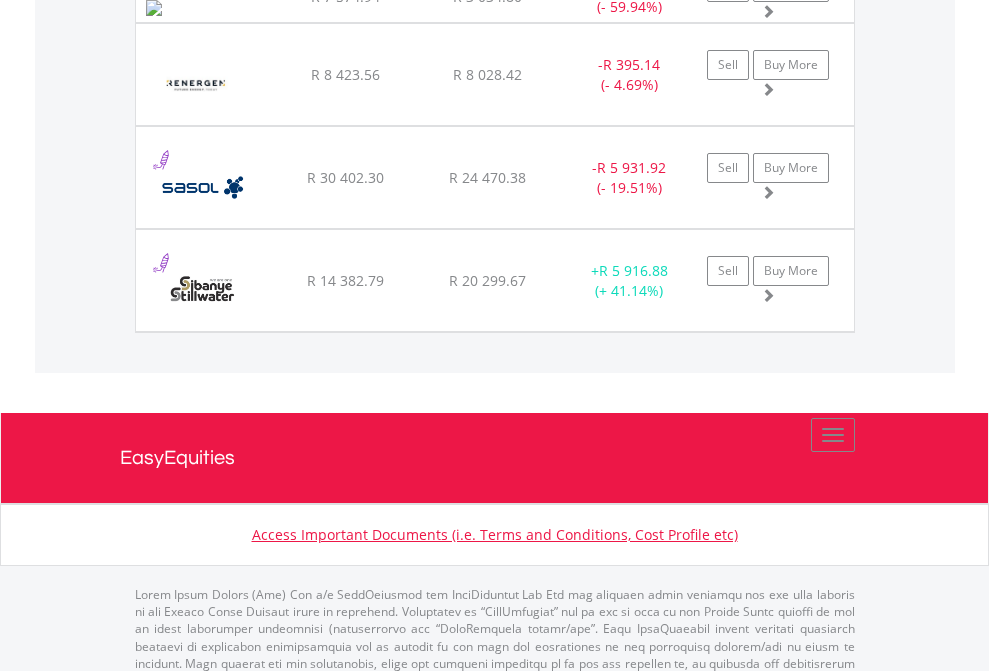 scroll, scrollTop: 144, scrollLeft: 0, axis: vertical 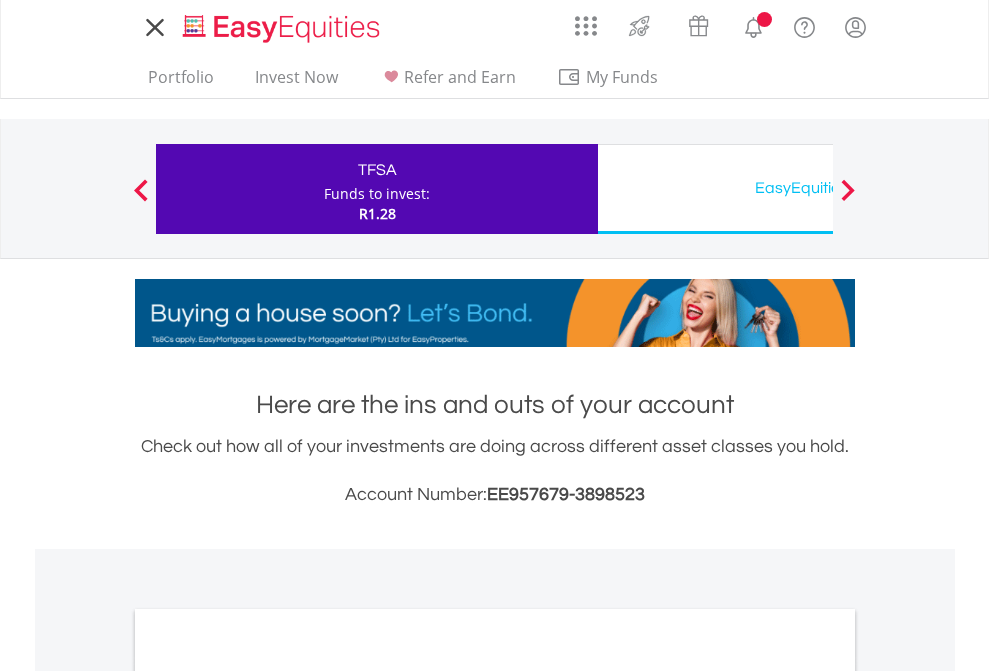 click on "All Holdings" at bounding box center (268, 1096) 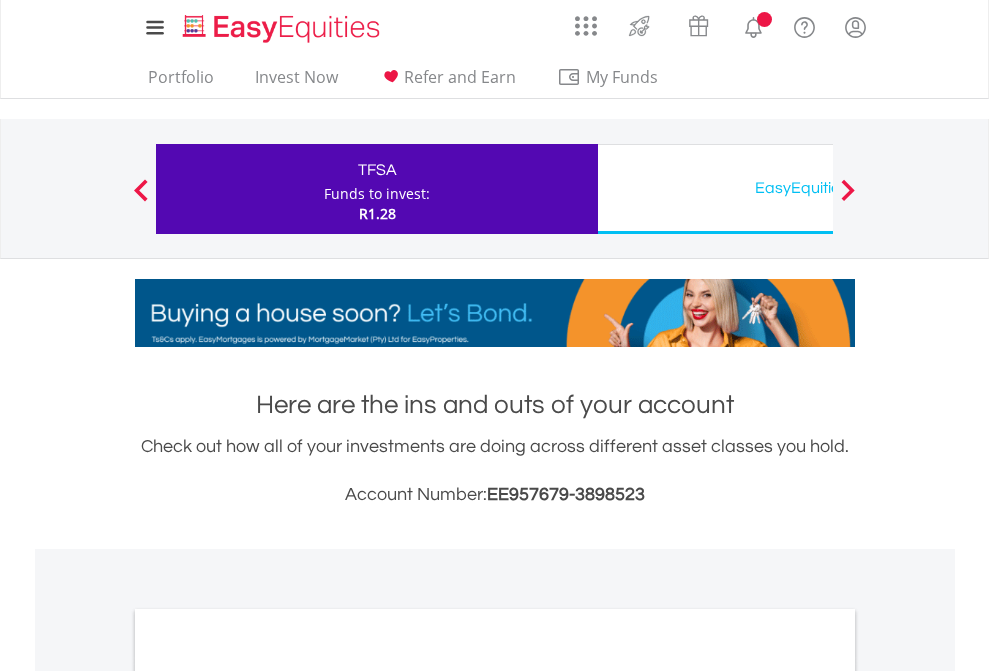 scroll, scrollTop: 1202, scrollLeft: 0, axis: vertical 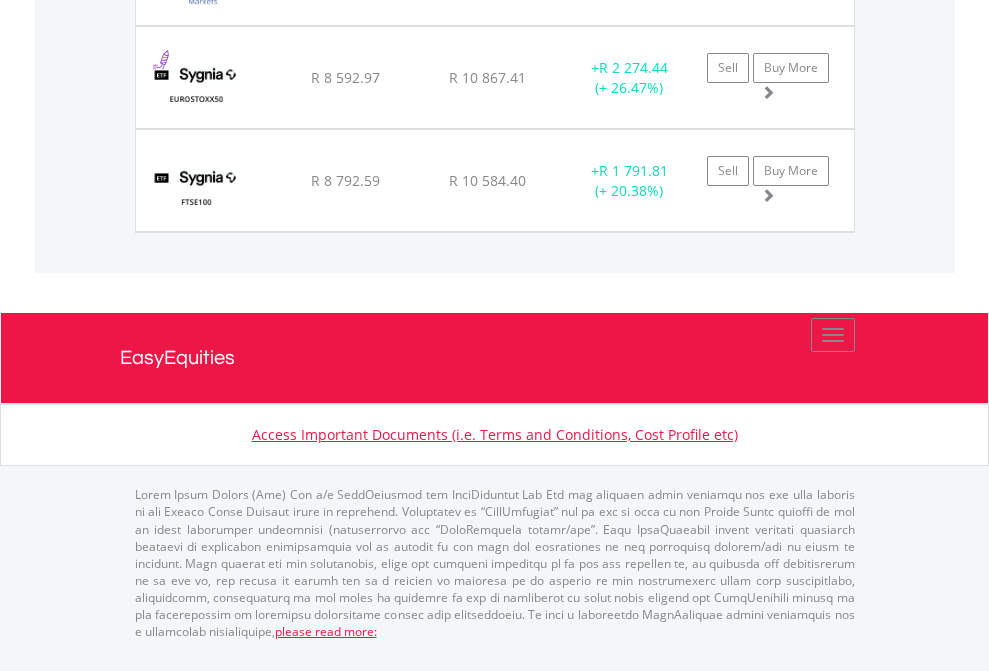 click on "EasyEquities USD" at bounding box center [818, -1688] 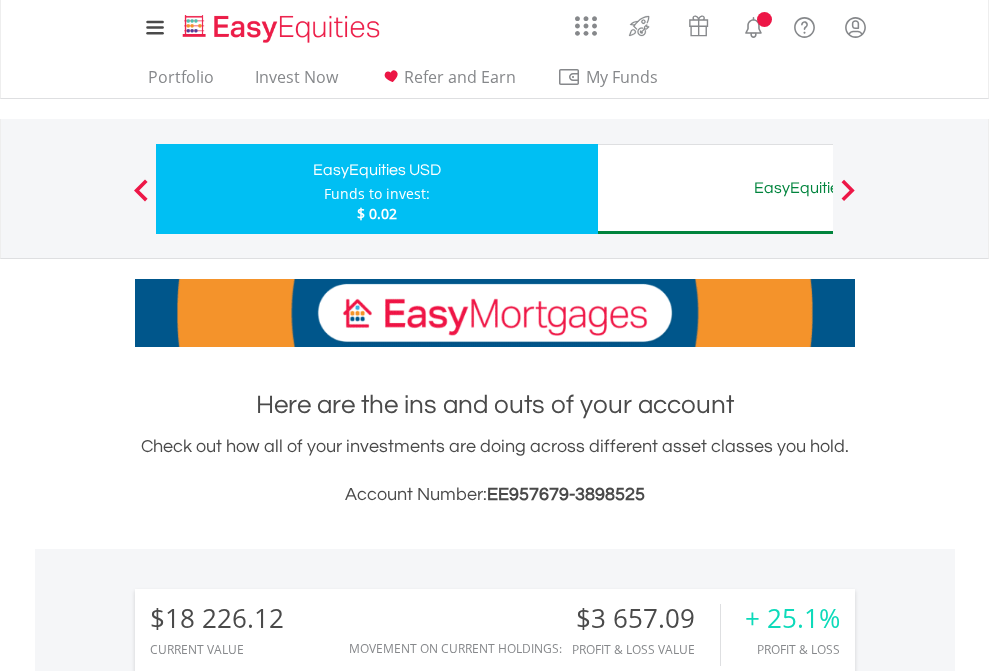 scroll, scrollTop: 1533, scrollLeft: 0, axis: vertical 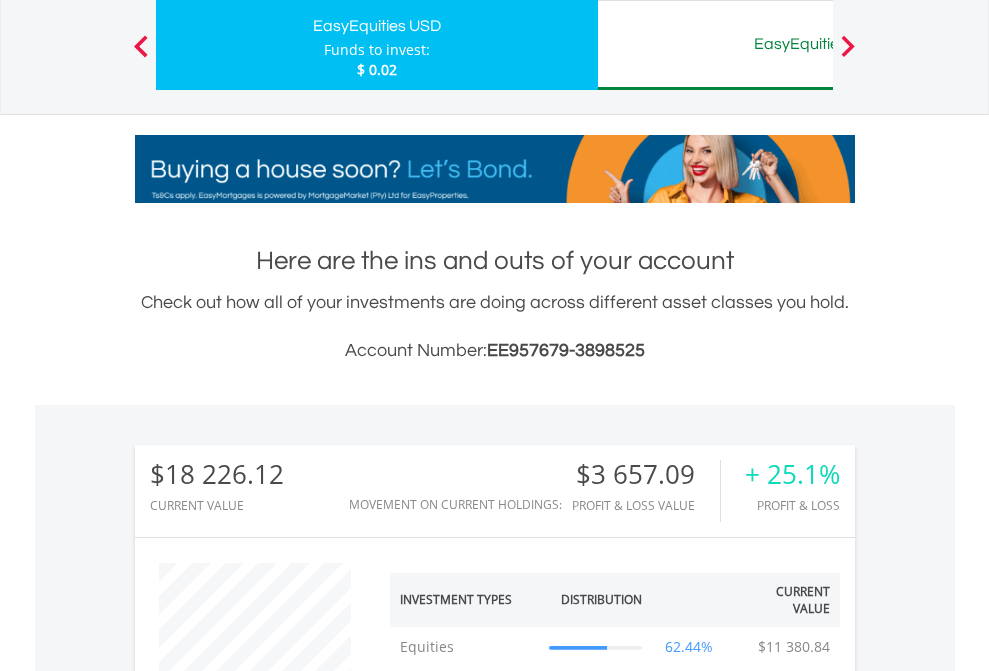 click on "EasyEquities AUD" at bounding box center (818, 44) 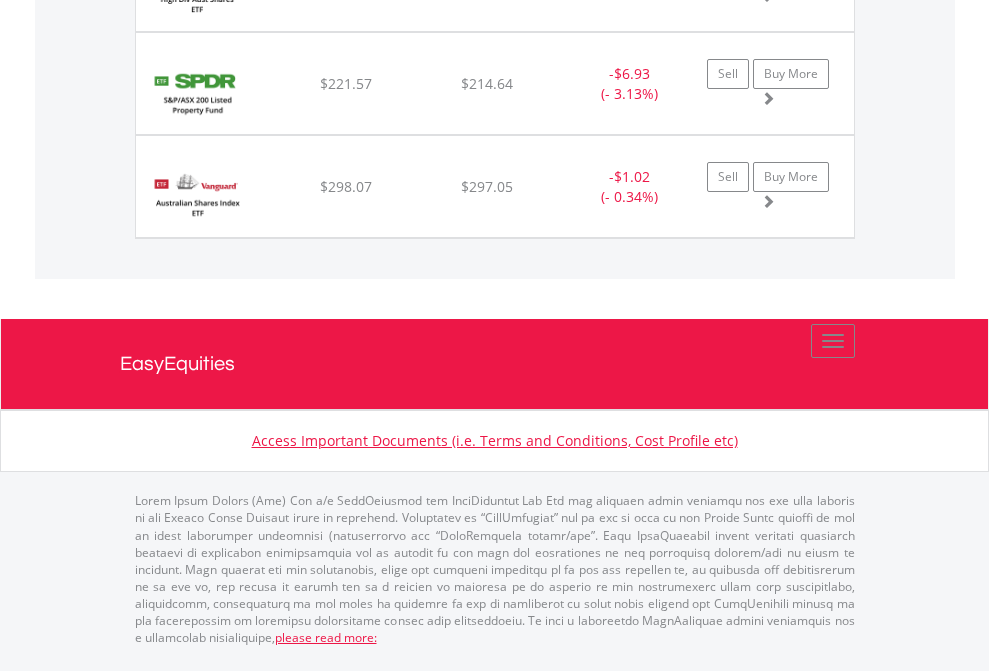 scroll, scrollTop: 2225, scrollLeft: 0, axis: vertical 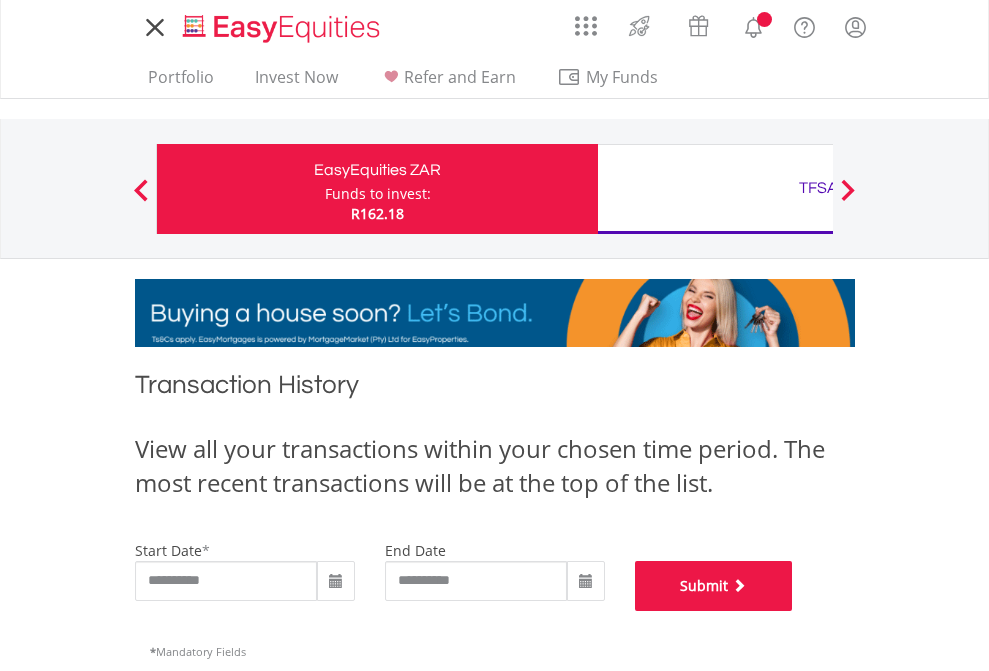 click on "Submit" at bounding box center [714, 586] 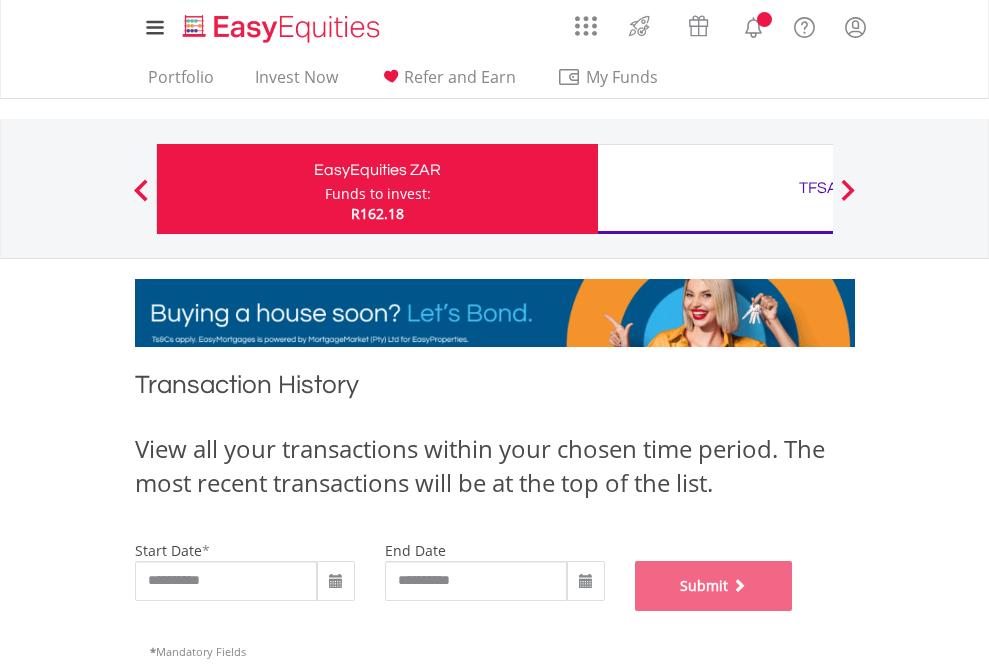 scroll, scrollTop: 811, scrollLeft: 0, axis: vertical 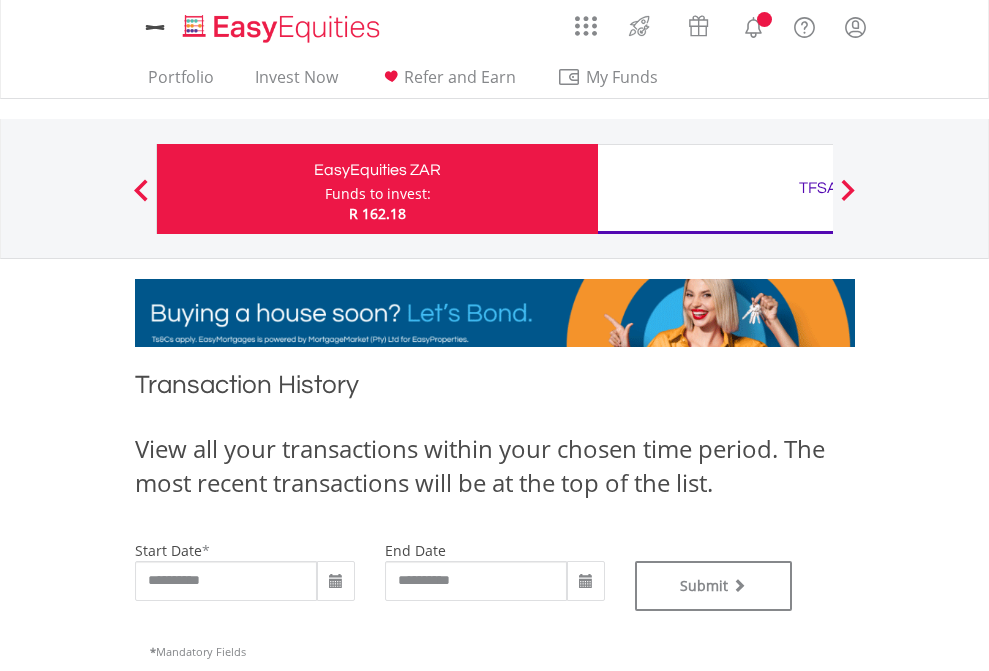 click on "TFSA" at bounding box center (818, 188) 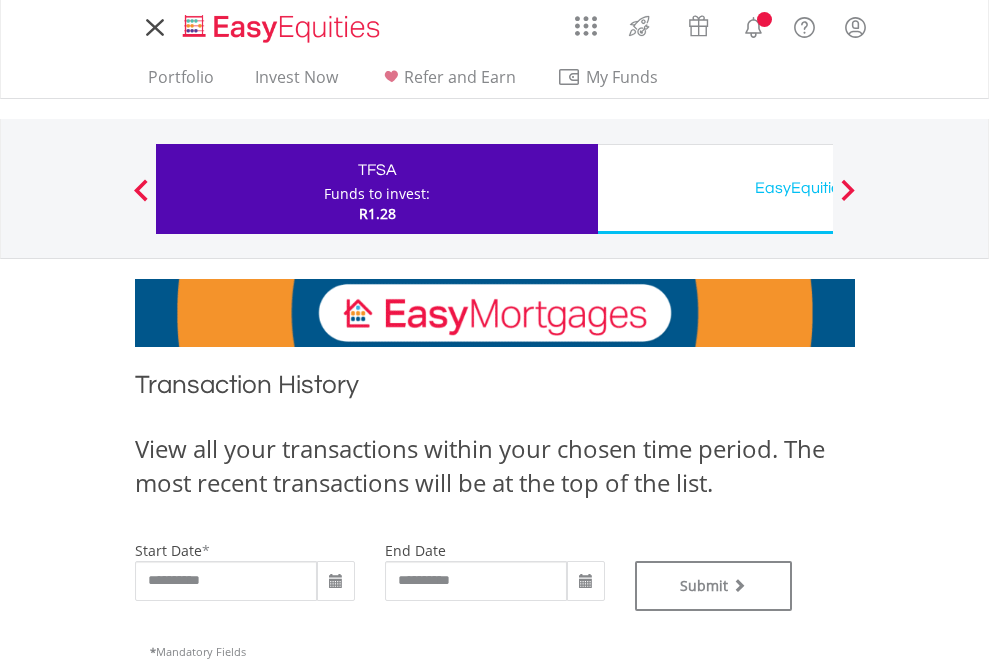 scroll, scrollTop: 0, scrollLeft: 0, axis: both 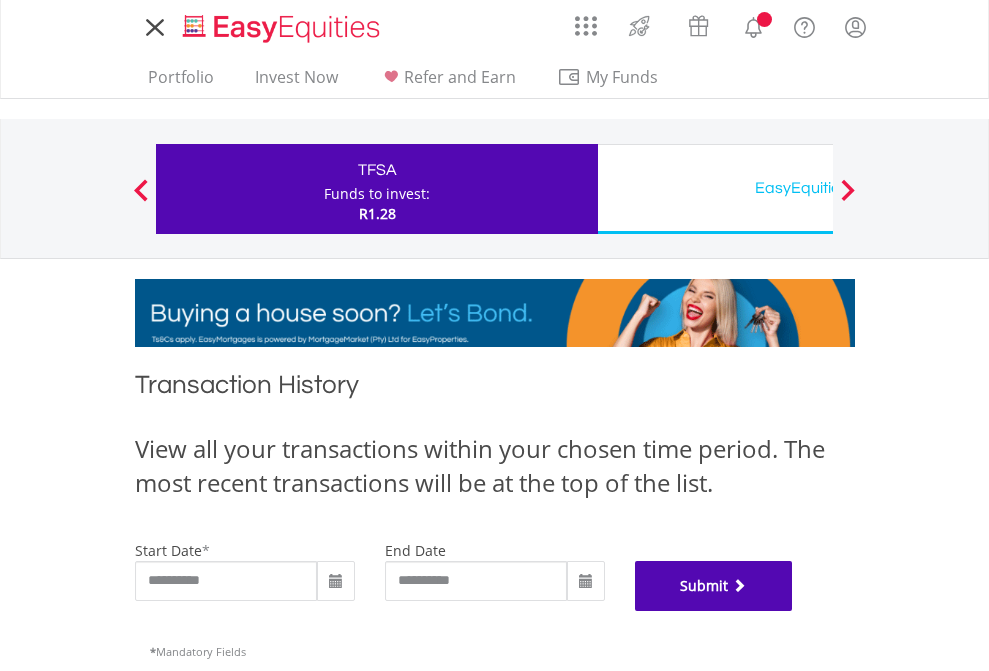 click on "Submit" at bounding box center (714, 586) 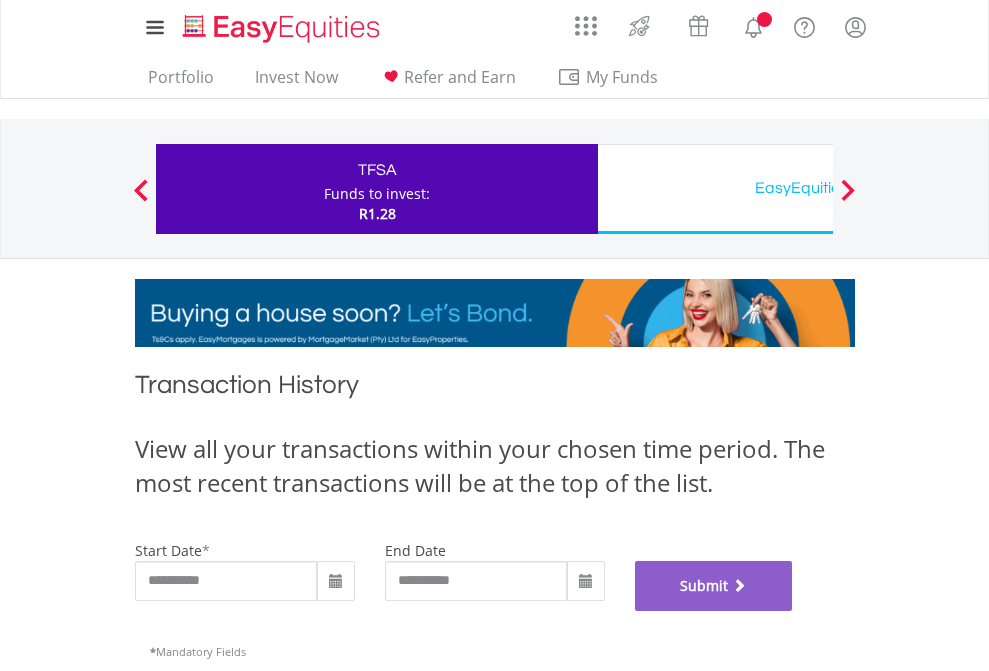 scroll, scrollTop: 811, scrollLeft: 0, axis: vertical 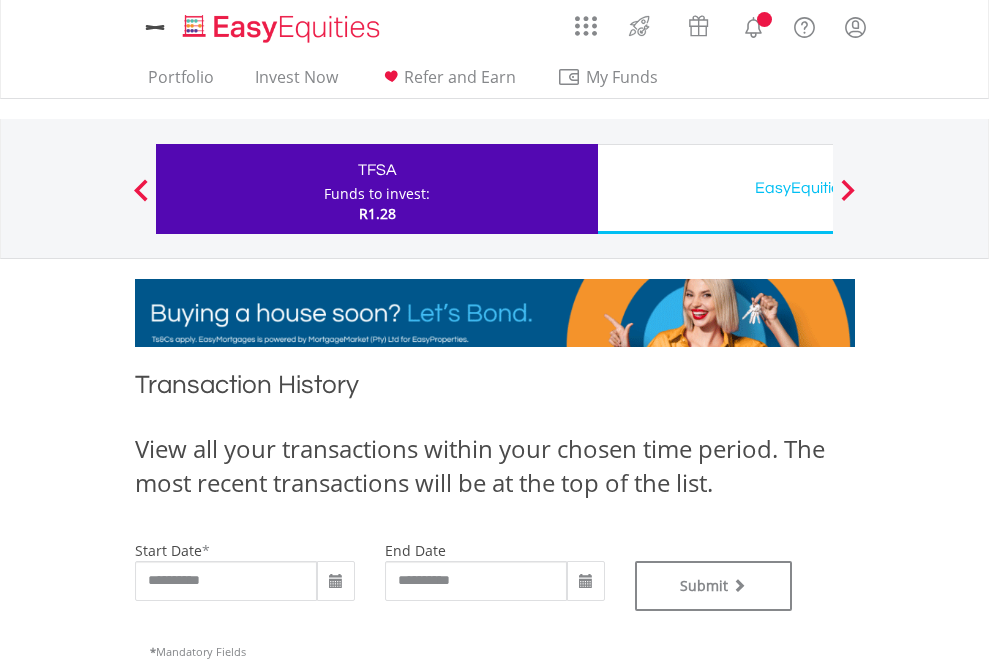 click on "EasyEquities USD" at bounding box center (818, 188) 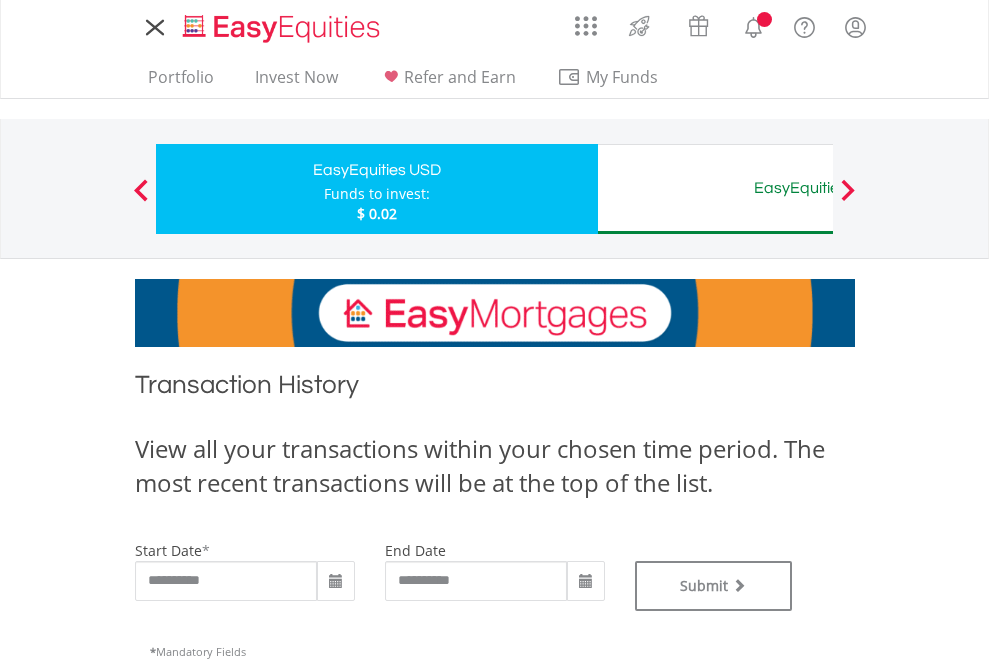 type on "**********" 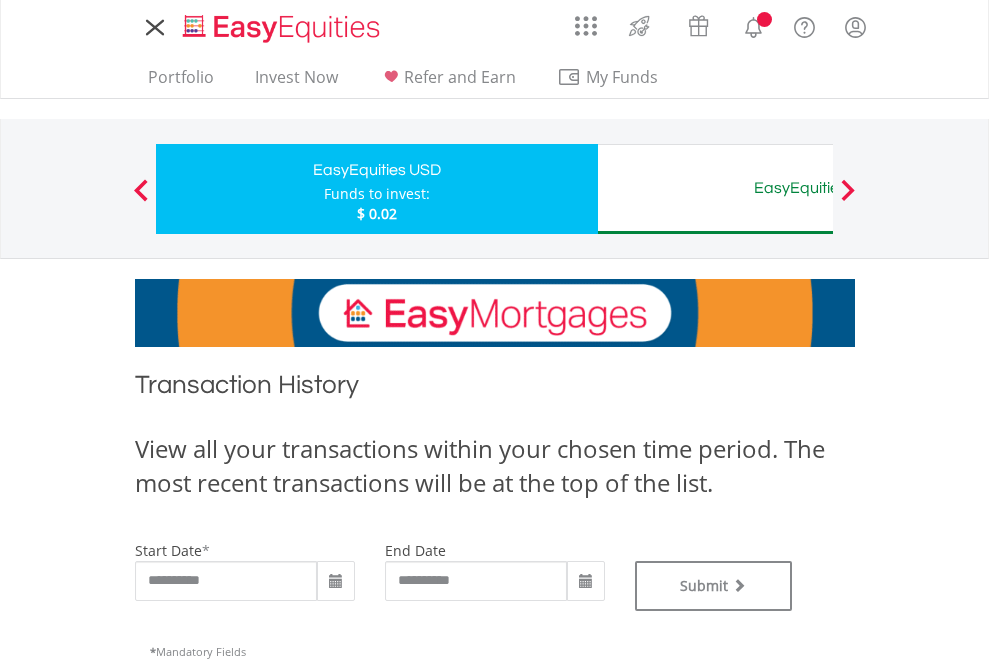 scroll, scrollTop: 0, scrollLeft: 0, axis: both 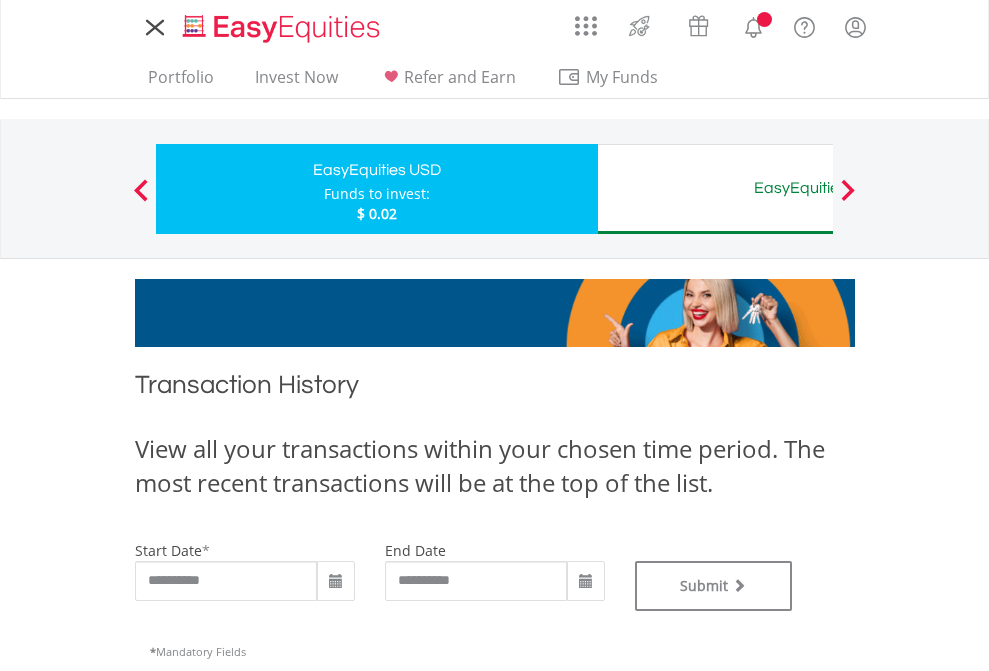 type on "**********" 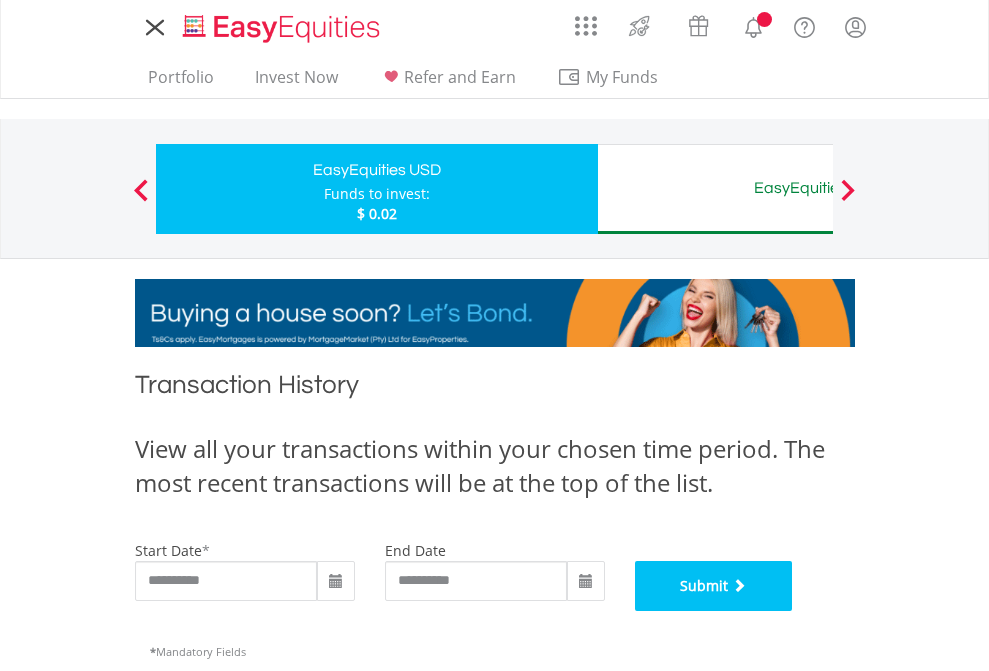 click on "Submit" at bounding box center (714, 586) 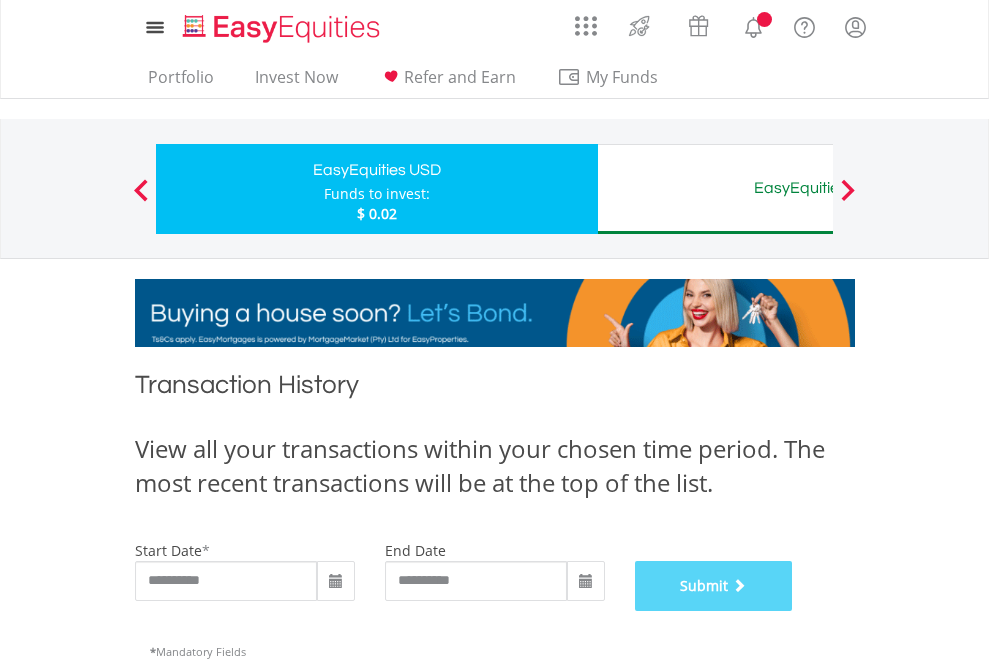 scroll, scrollTop: 811, scrollLeft: 0, axis: vertical 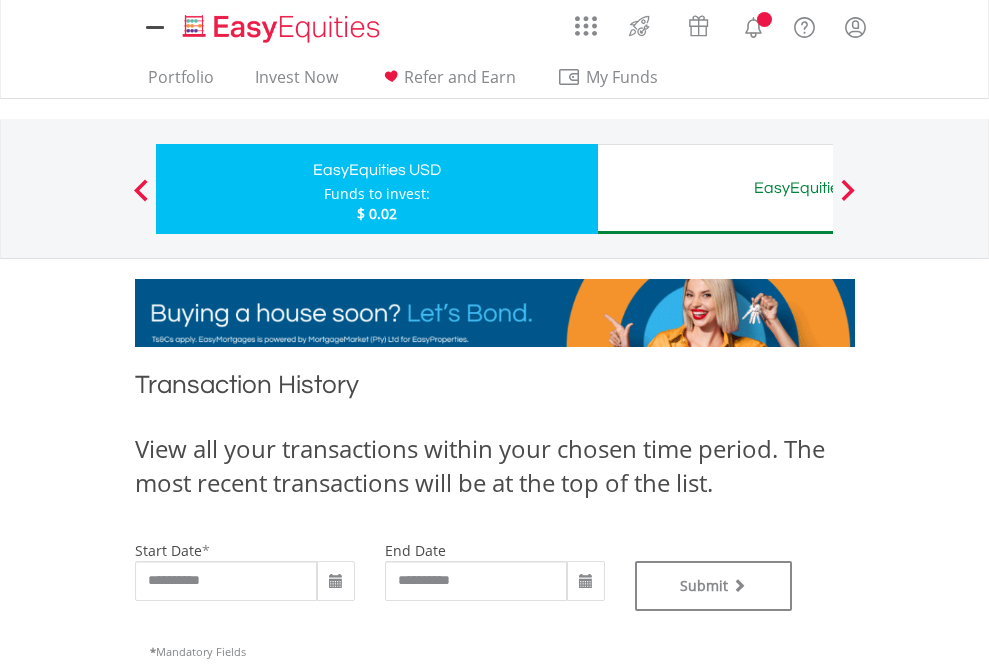 click on "EasyEquities AUD" at bounding box center [818, 188] 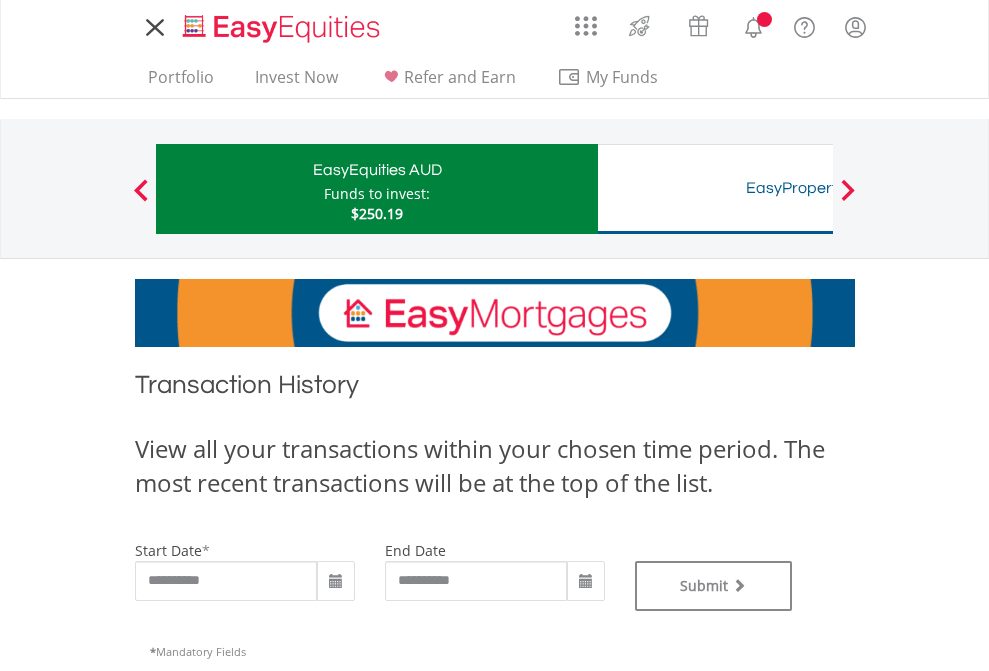 scroll, scrollTop: 0, scrollLeft: 0, axis: both 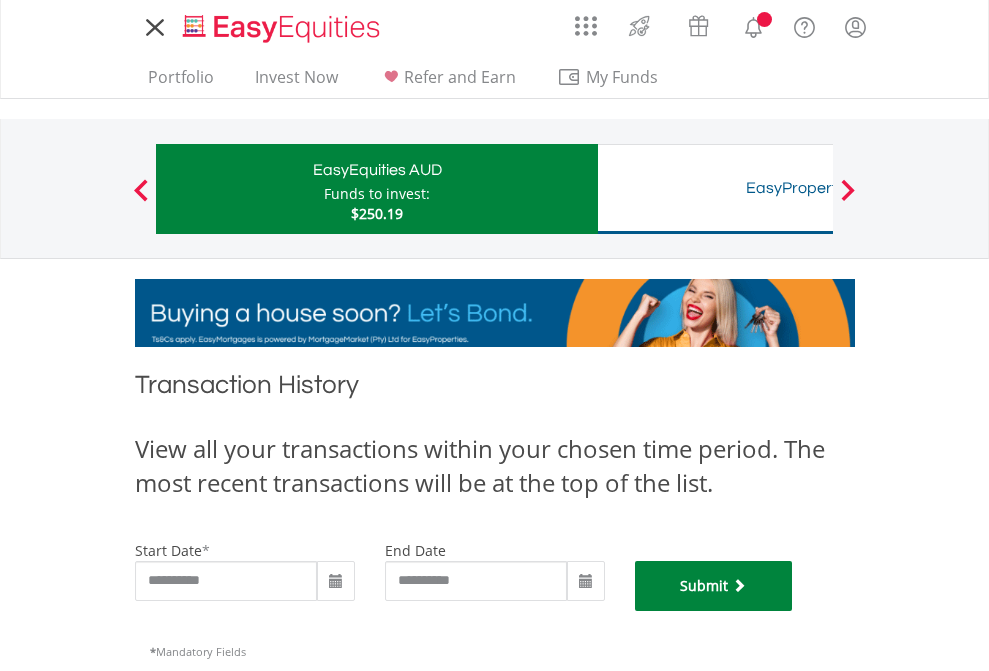 click on "Submit" at bounding box center (714, 586) 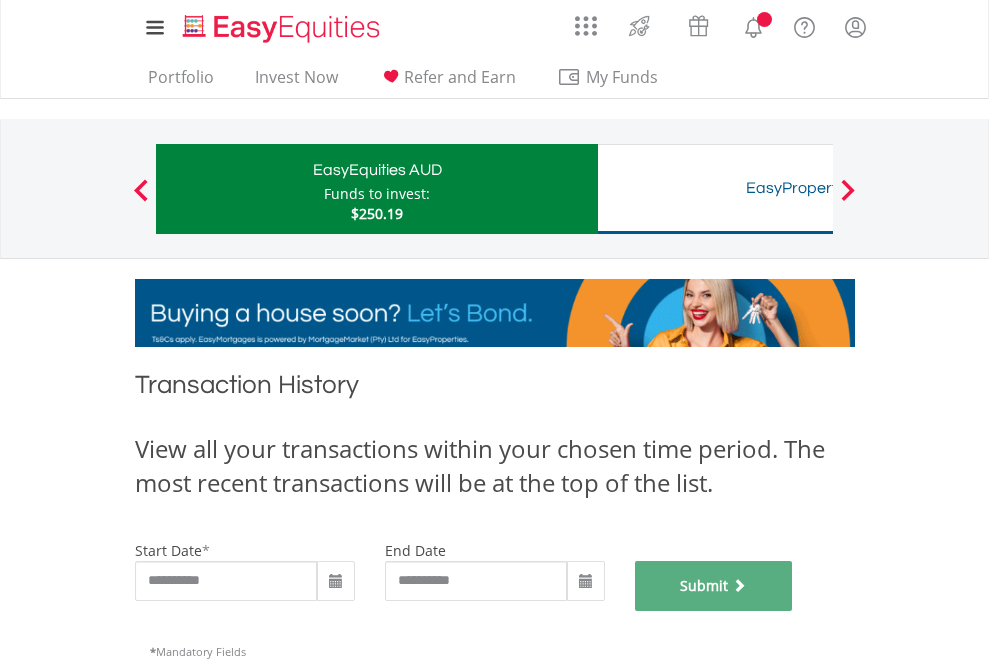 scroll, scrollTop: 811, scrollLeft: 0, axis: vertical 